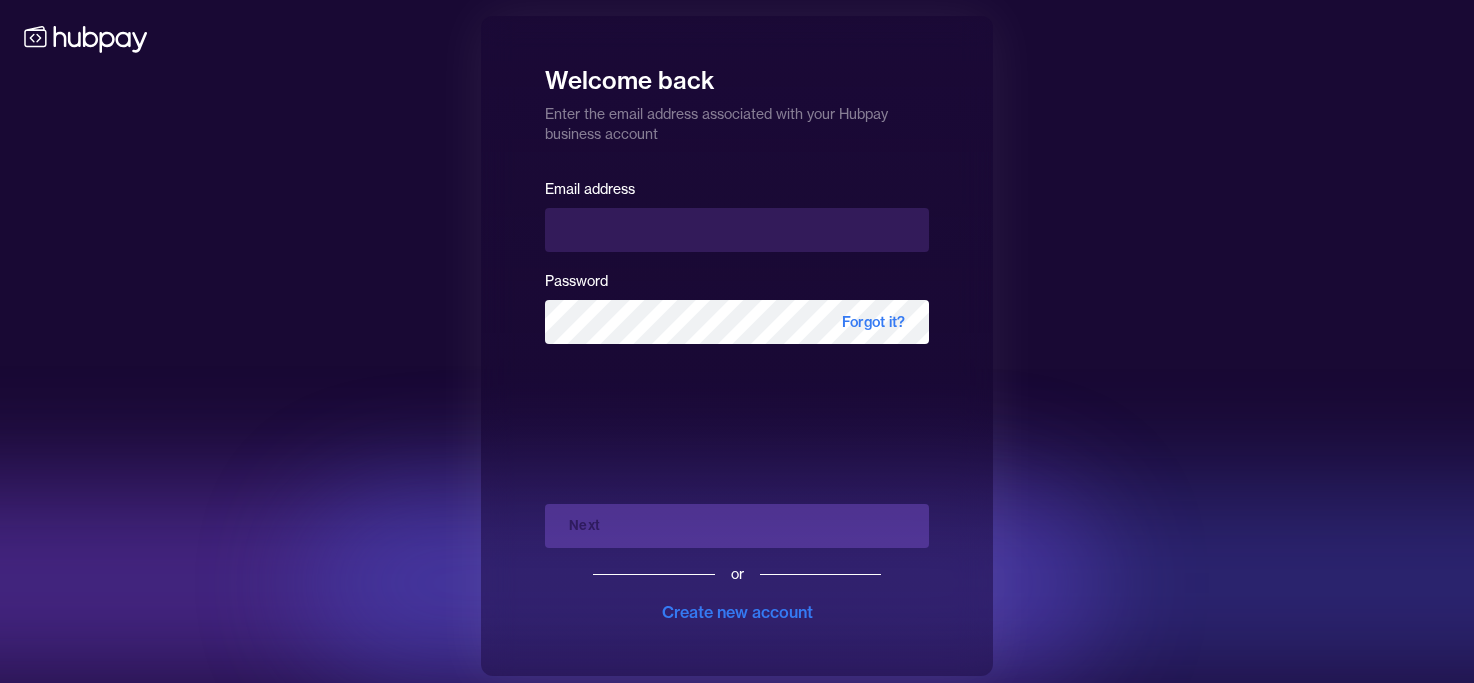 click at bounding box center [737, 230] 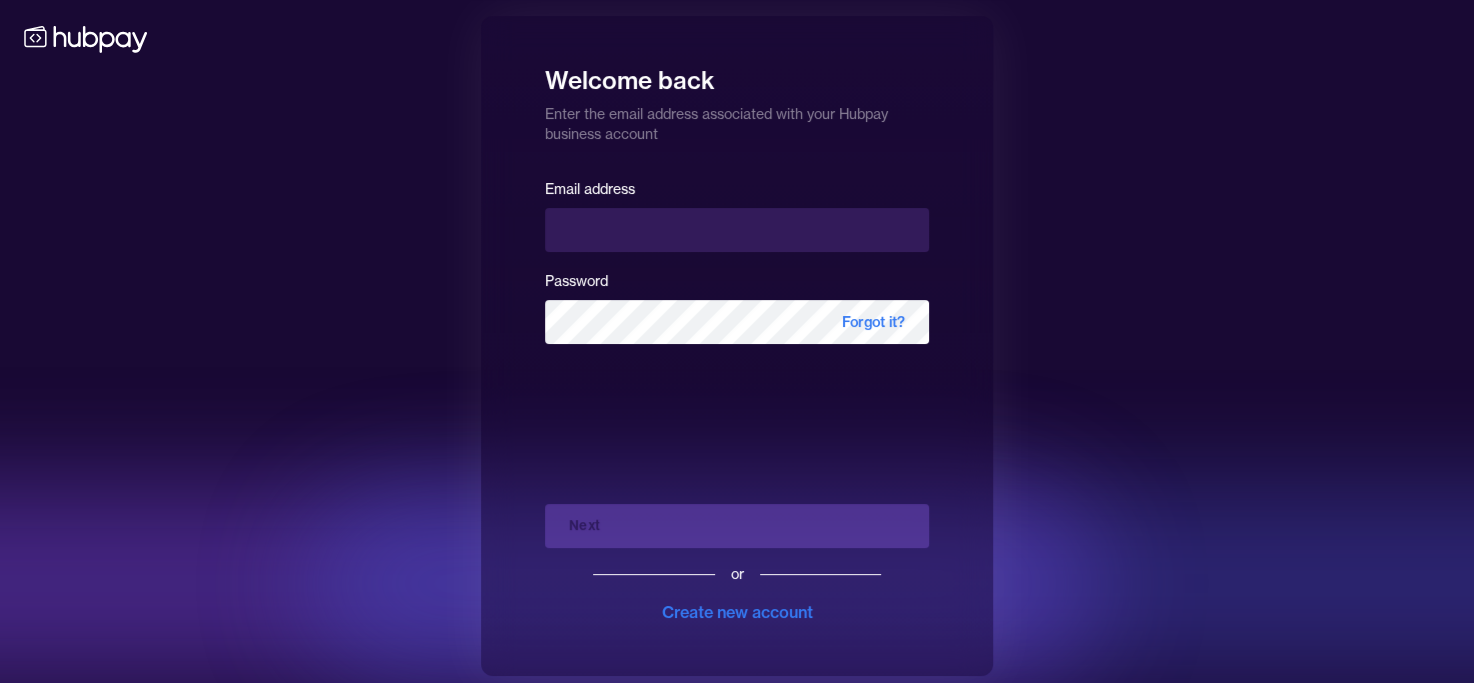 type on "*" 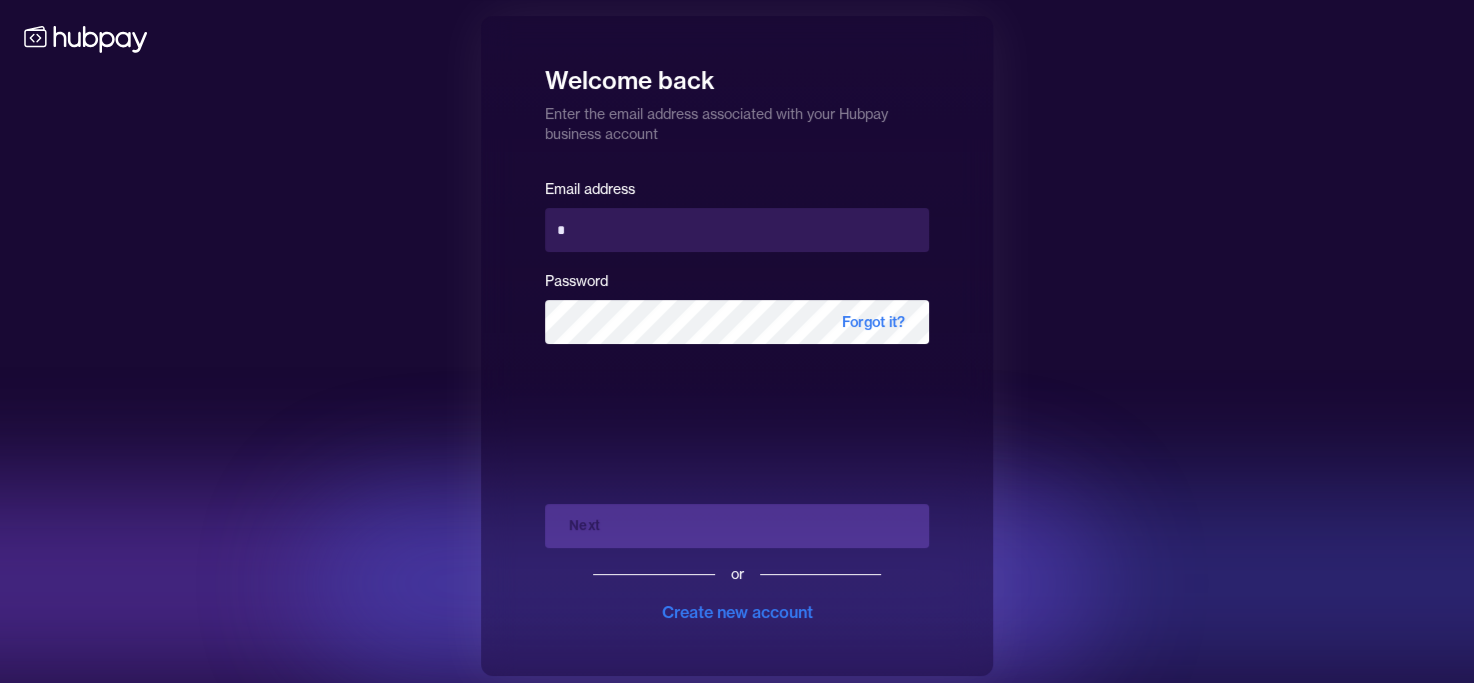 click on "*" at bounding box center [737, 230] 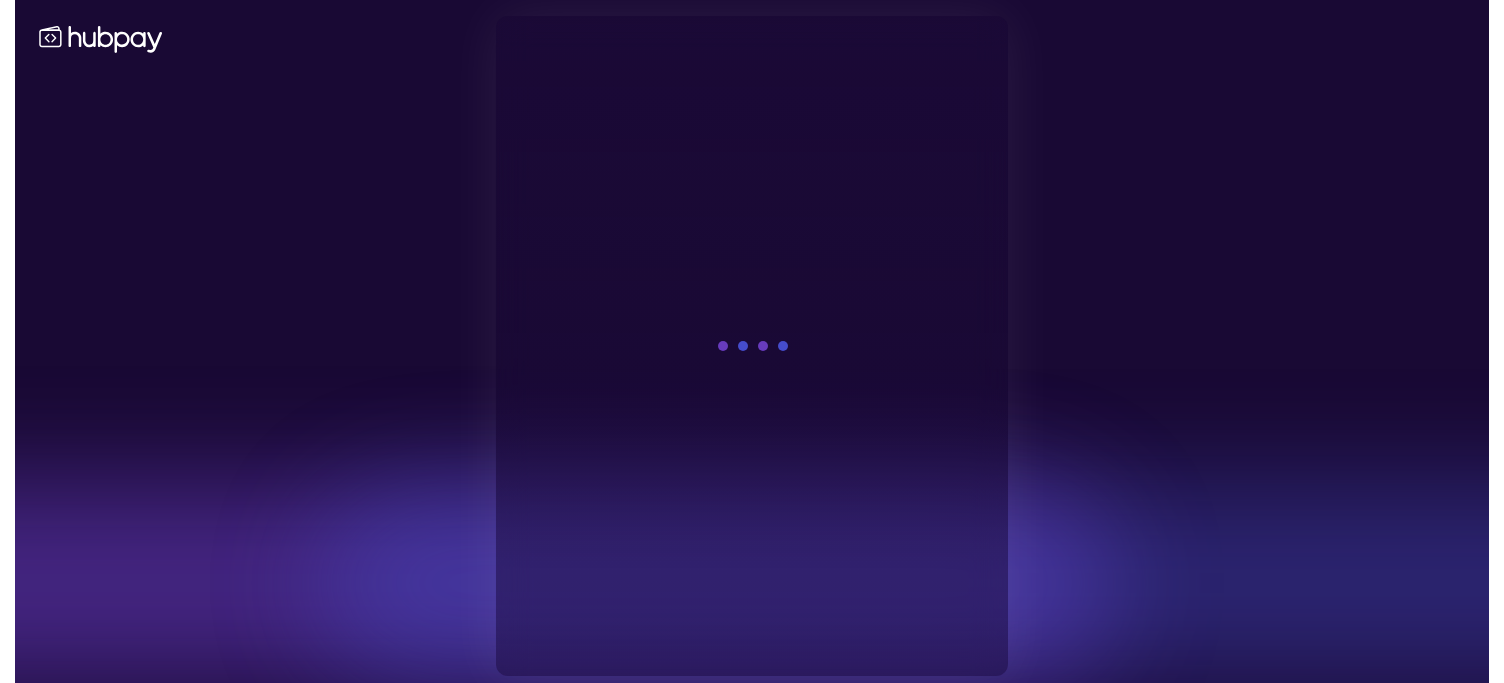 scroll, scrollTop: 0, scrollLeft: 0, axis: both 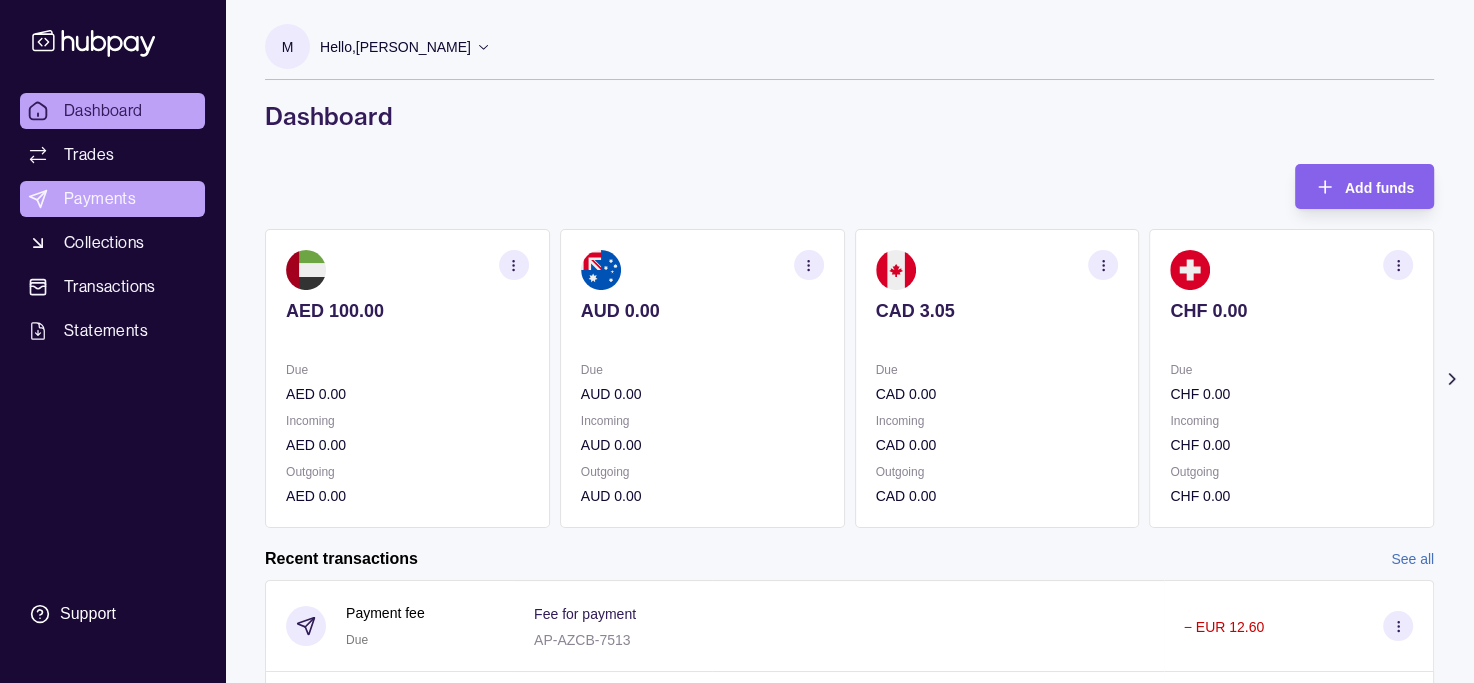 click on "Payments" at bounding box center [100, 199] 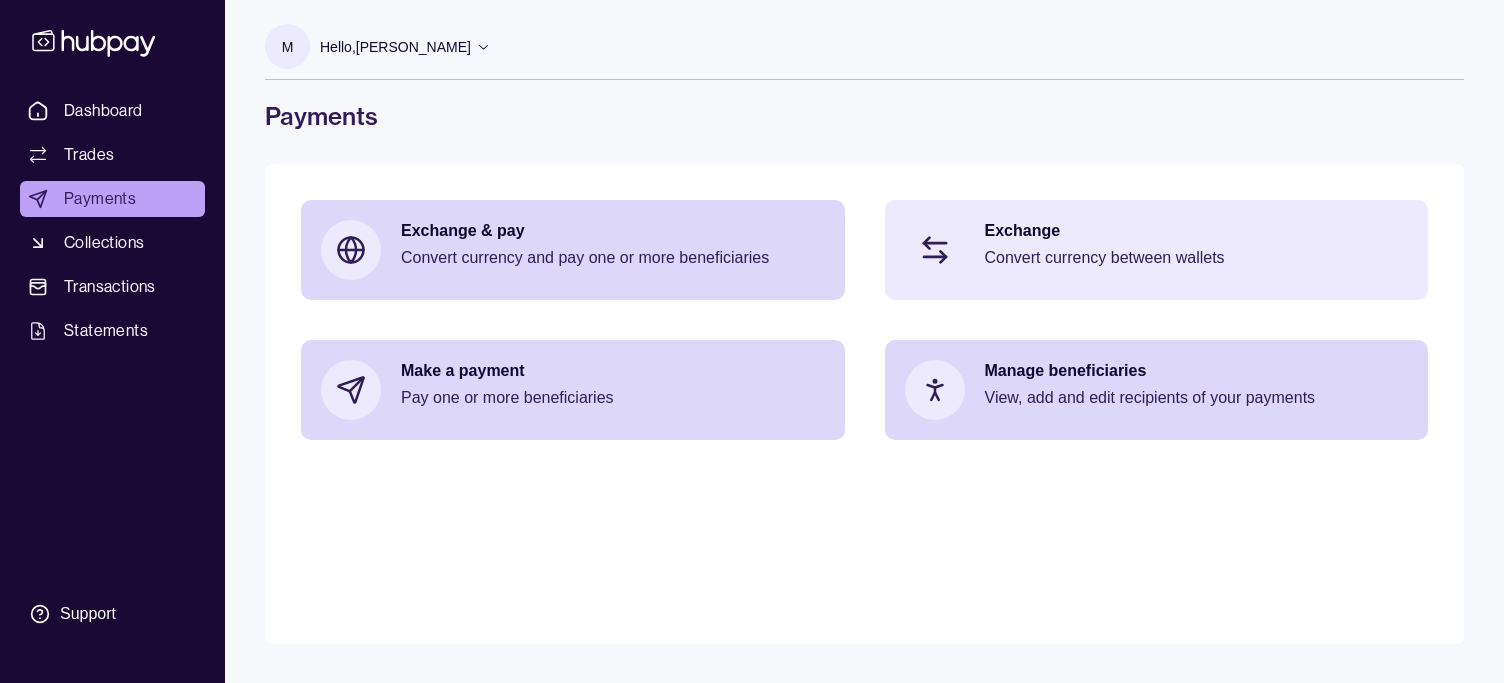 click on "Convert currency between wallets" at bounding box center [1197, 258] 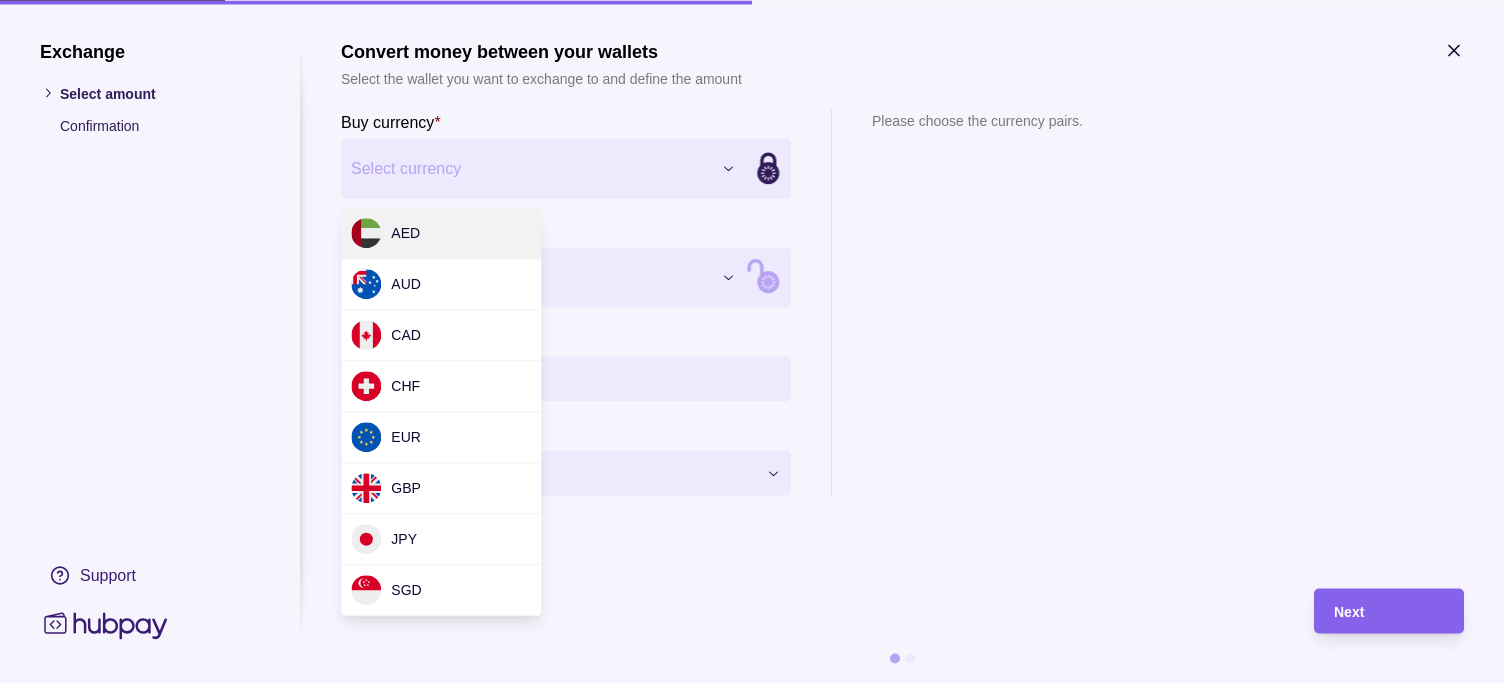 click on "Dashboard Trades Payments Collections Transactions Statements Support M Hello,  [PERSON_NAME] COURTEOUS ATTIRE INTERNATIONAL FZE Account Terms and conditions Privacy policy Sign out Payments Exchange & pay Convert currency and pay one or more beneficiaries Exchange Convert currency between wallets Make a payment Pay one or more beneficiaries Manage beneficiaries View, add and edit recipients of your payments Payments | Hubpay Exchange Select amount Confirmation Support Convert money between your wallets Select the wallet you want to exchange to and define the amount Buy currency  * Select currency *** *** *** *** *** *** *** *** Sell currency  * Select currency *** *** *** *** *** *** *** *** Buy amount  * Settlement Loading… Please choose the currency pairs. Next AED AUD CAD CHF EUR GBP JPY SGD" at bounding box center (752, 341) 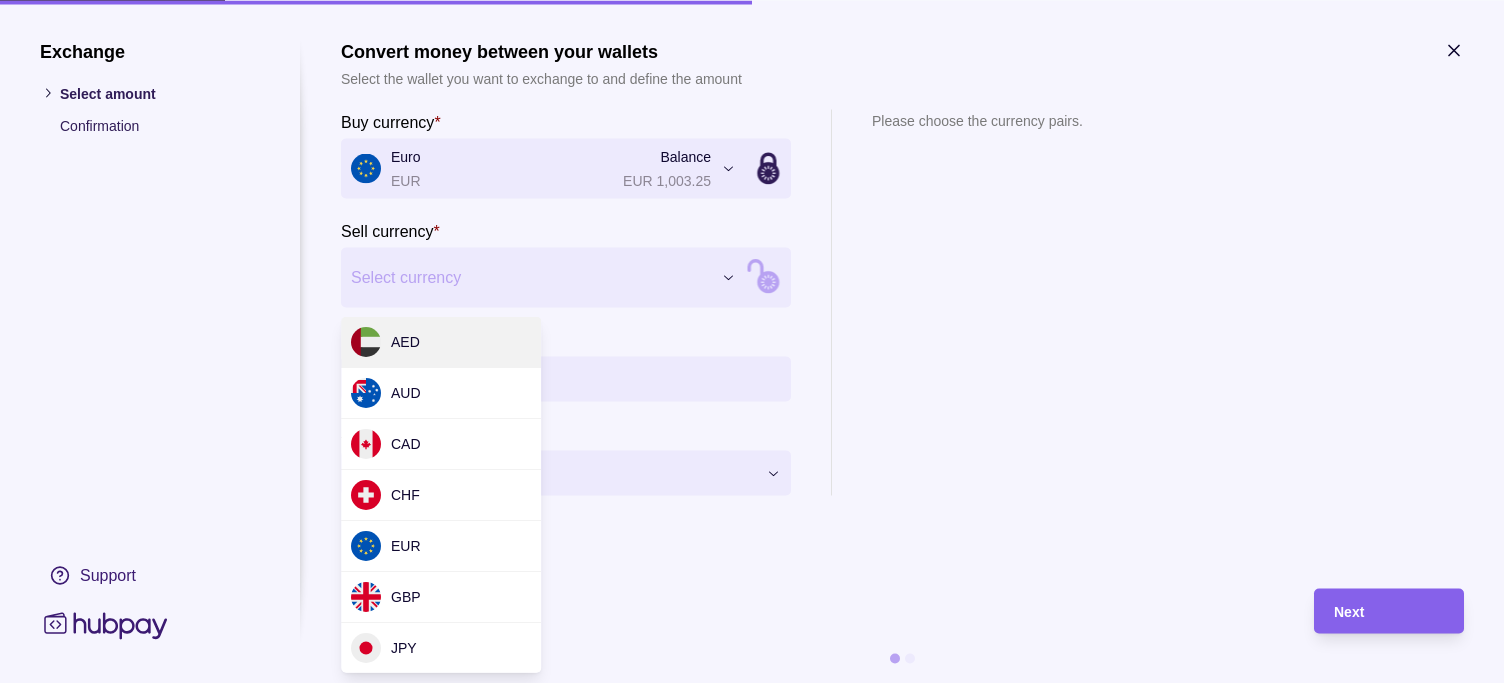 click on "Dashboard Trades Payments Collections Transactions Statements Support M Hello,  [PERSON_NAME] COURTEOUS ATTIRE INTERNATIONAL FZE Account Terms and conditions Privacy policy Sign out Payments Exchange & pay Convert currency and pay one or more beneficiaries Exchange Convert currency between wallets Make a payment Pay one or more beneficiaries Manage beneficiaries View, add and edit recipients of your payments Payments | Hubpay Exchange Select amount Confirmation Support Convert money between your wallets Select the wallet you want to exchange to and define the amount Buy currency  * Euro EUR Balance EUR 1,003.25 *** *** *** *** *** *** *** *** Sell currency  * Select currency *** *** *** *** *** *** *** *** Buy amount  * Settlement Loading… Please choose the currency pairs. Next AED AUD CAD CHF EUR GBP JPY SGD" at bounding box center [752, 341] 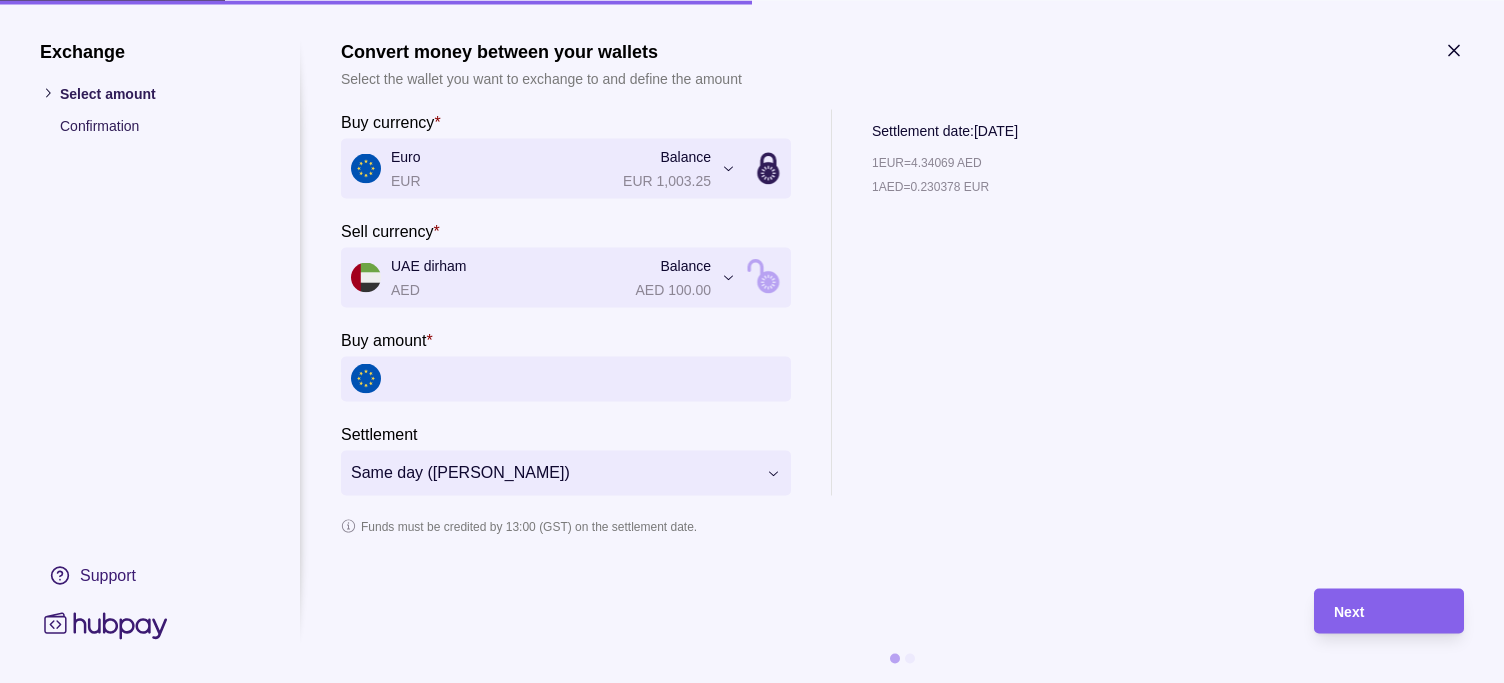 click on "Buy amount  *" at bounding box center (586, 378) 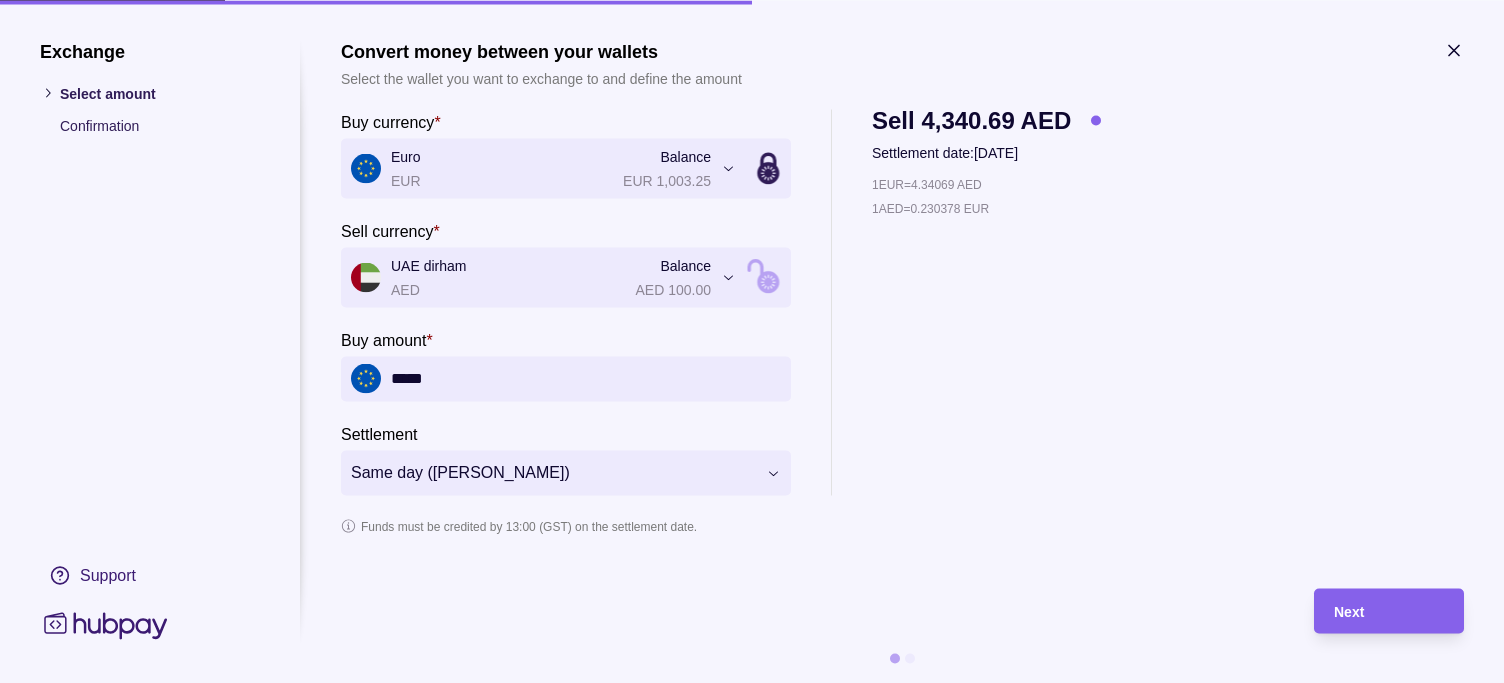 drag, startPoint x: 1051, startPoint y: 300, endPoint x: 1050, endPoint y: 314, distance: 14.035668 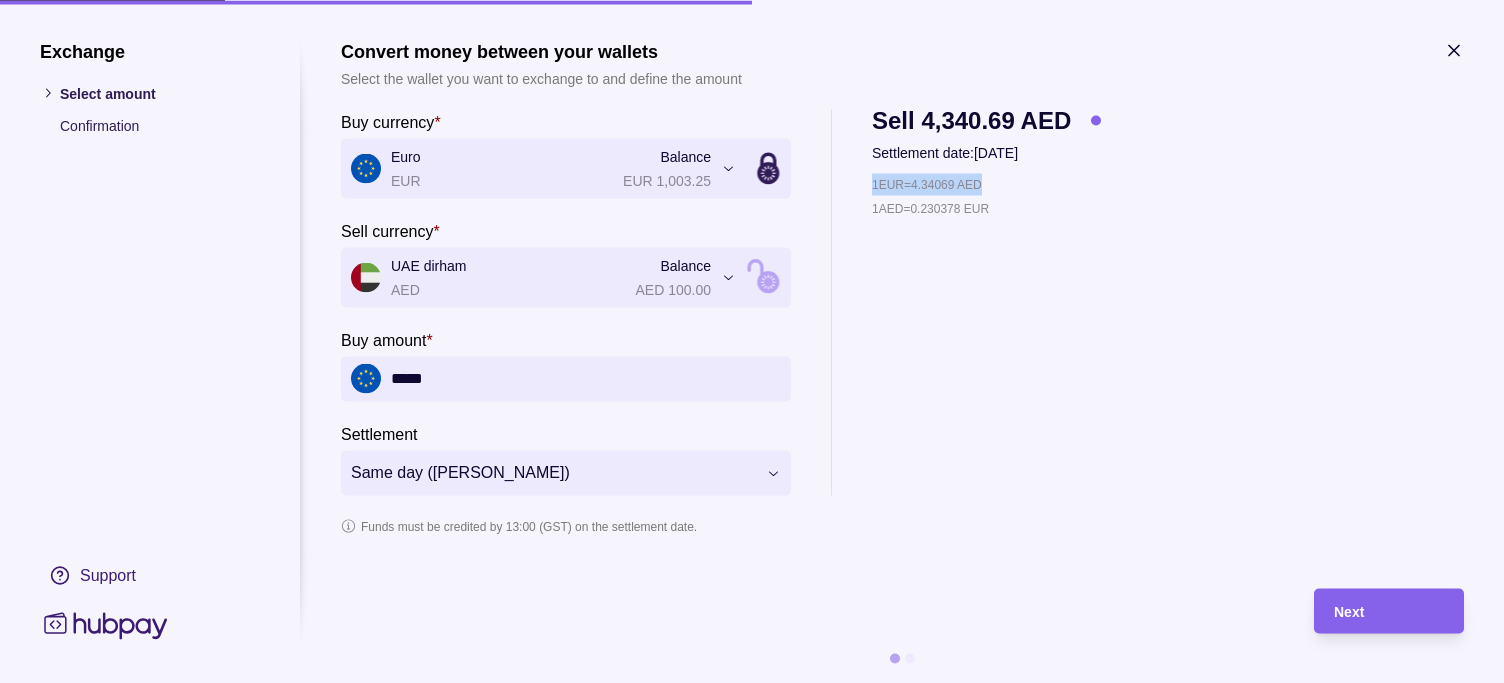 drag, startPoint x: 873, startPoint y: 176, endPoint x: 991, endPoint y: 172, distance: 118.06778 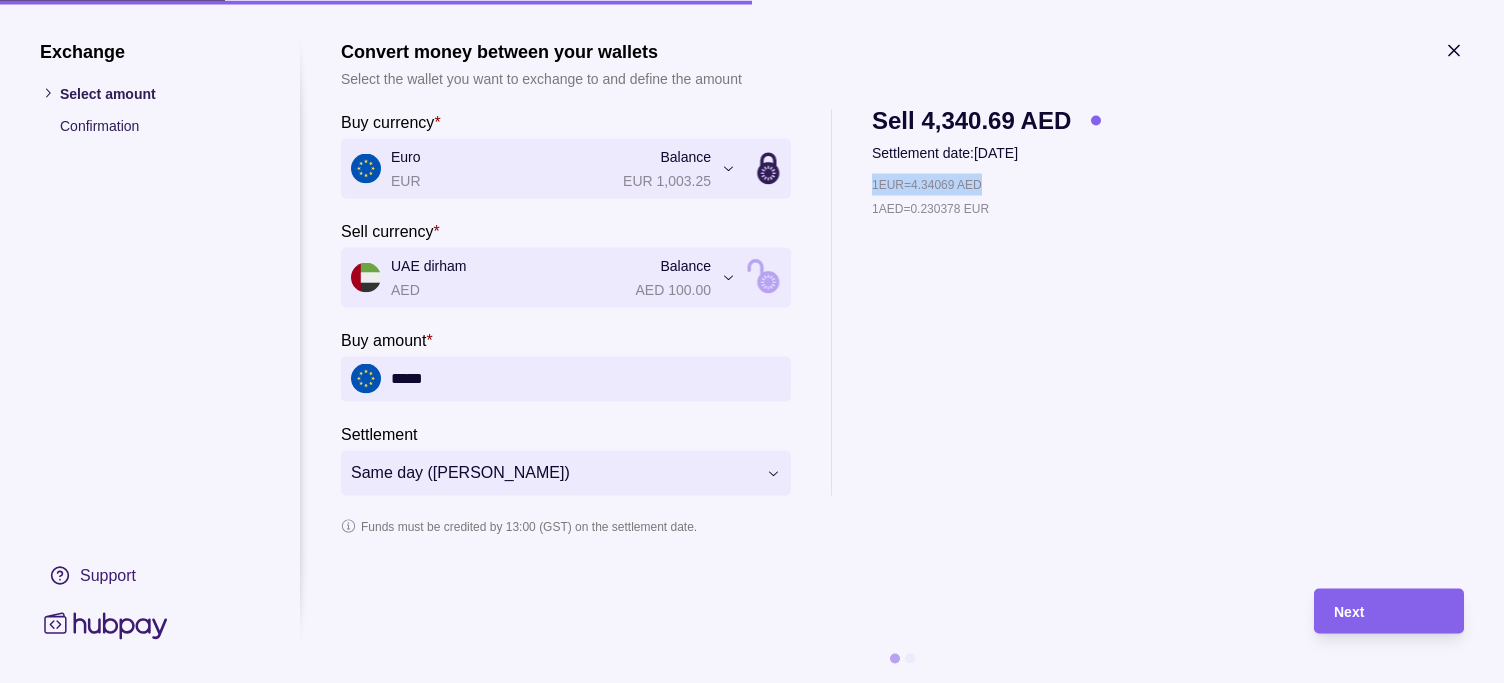 click on "1  EUR  =  4.34069   AED" at bounding box center (927, 184) 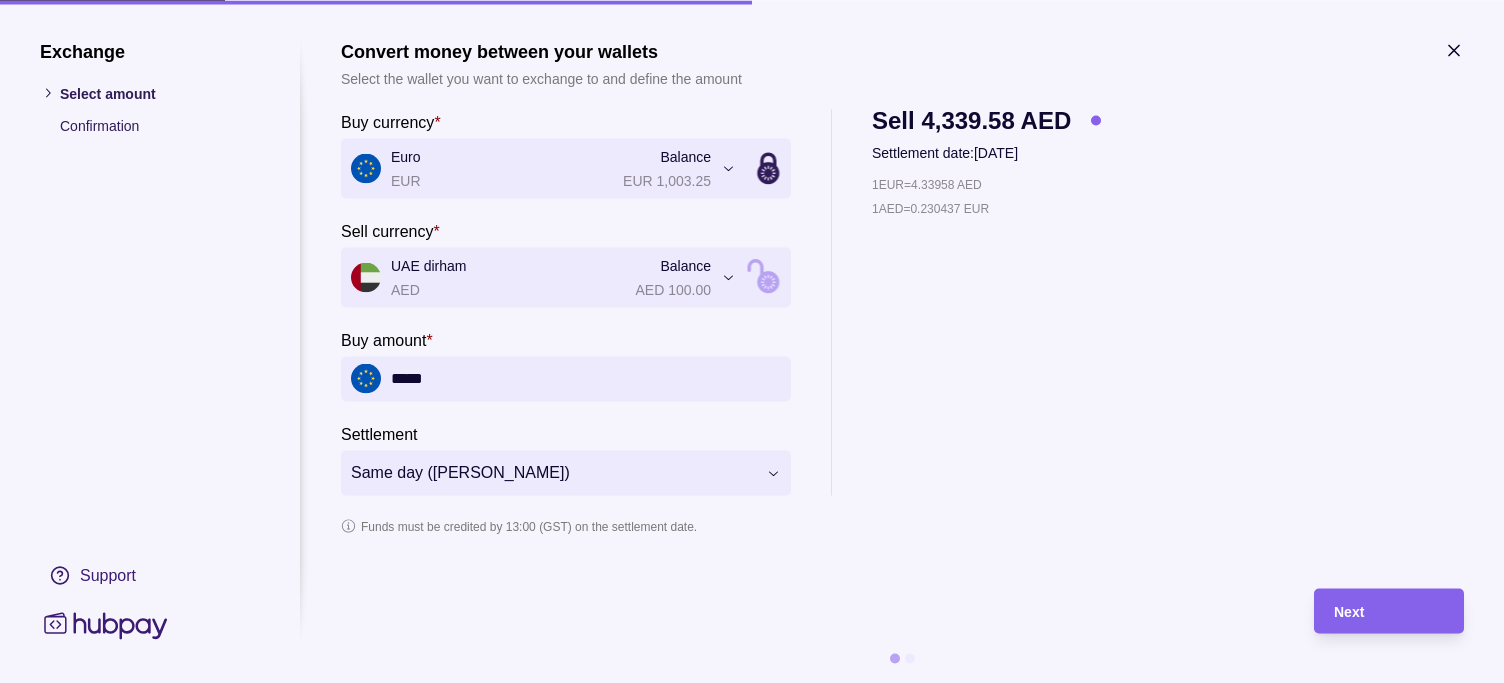 drag, startPoint x: 453, startPoint y: 378, endPoint x: 304, endPoint y: 363, distance: 149.75313 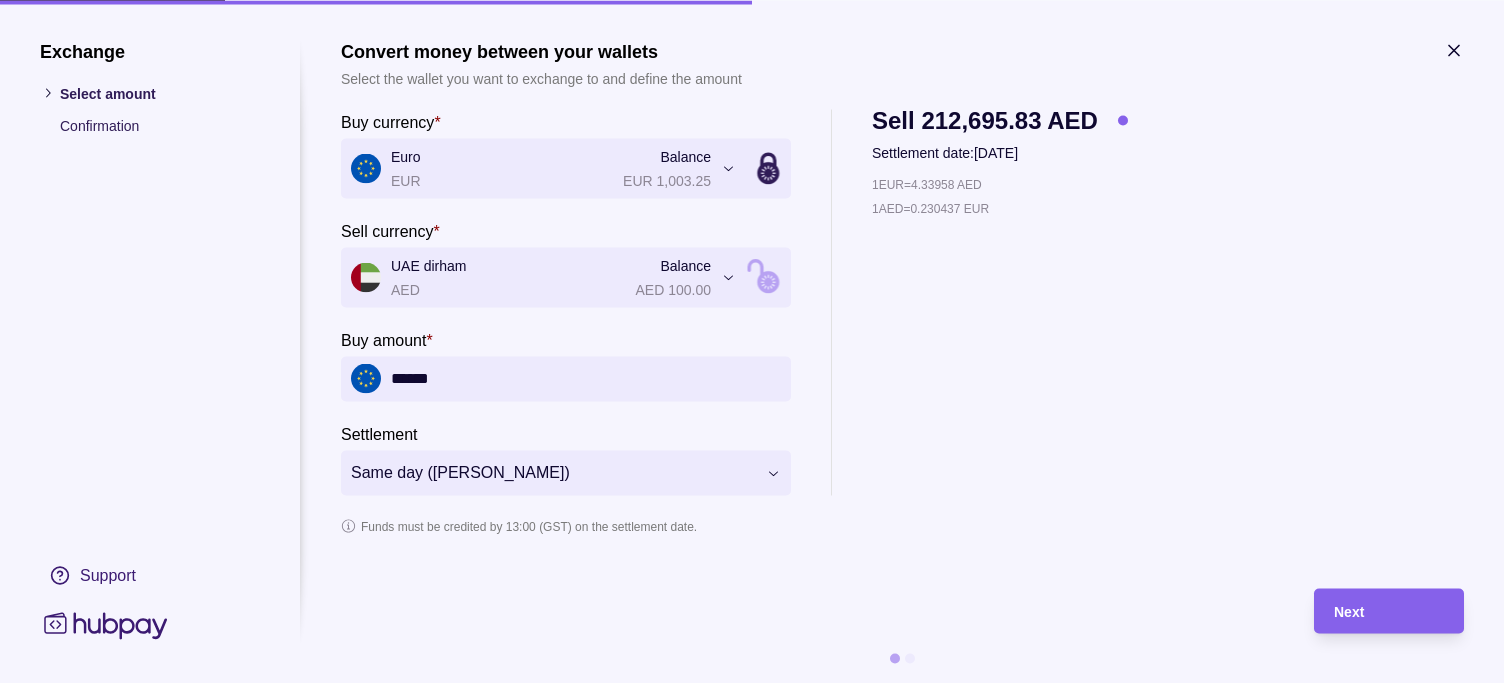 type on "******" 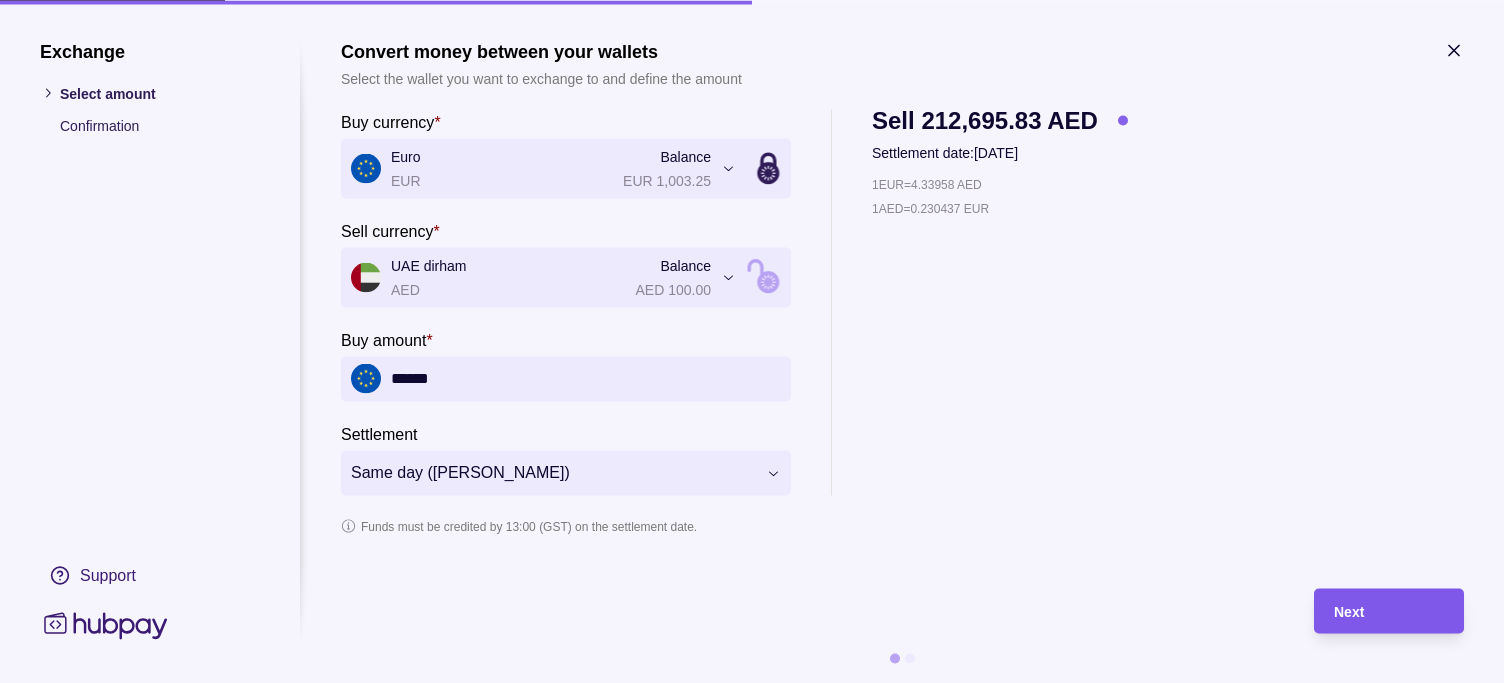 click on "Next" at bounding box center [1349, 612] 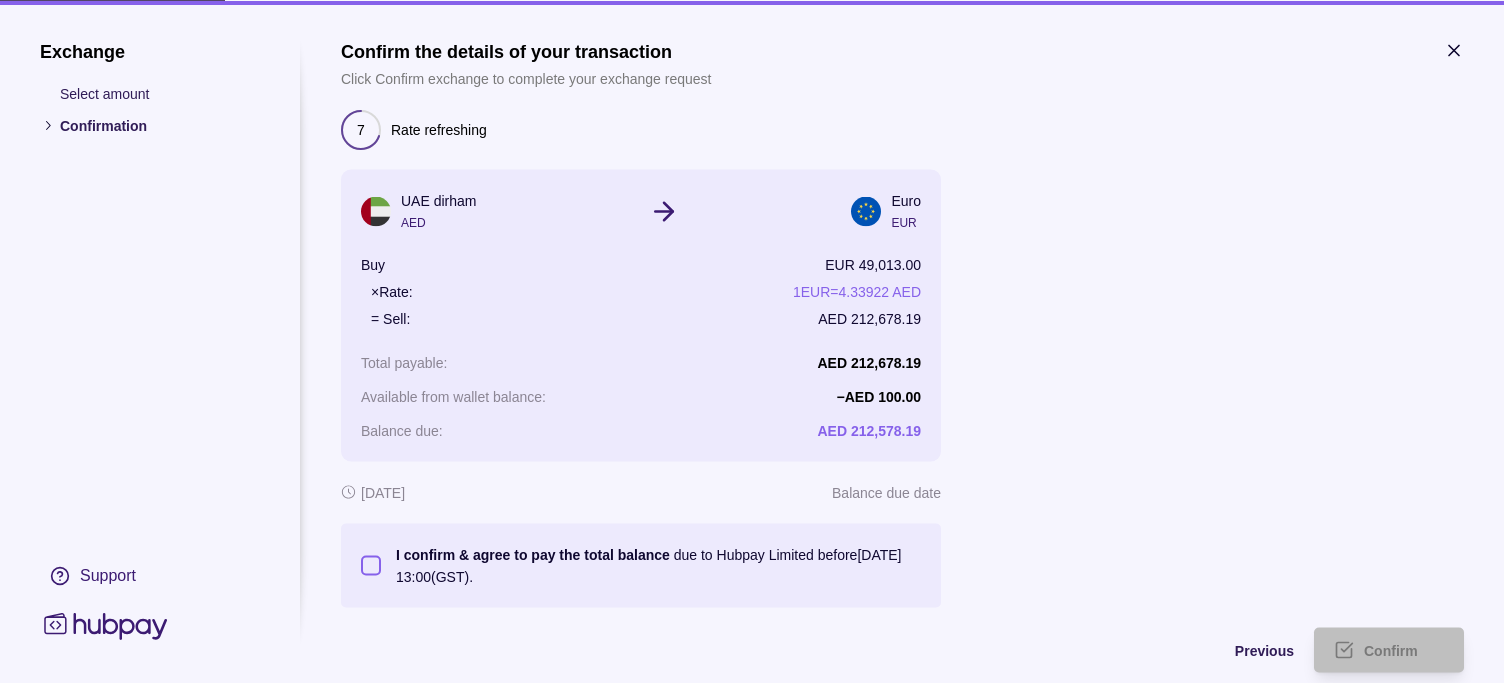 click on "I confirm & agree to pay the total balance   due to Hubpay Limited before  [DATE]   13:00  (GST)." at bounding box center (371, 565) 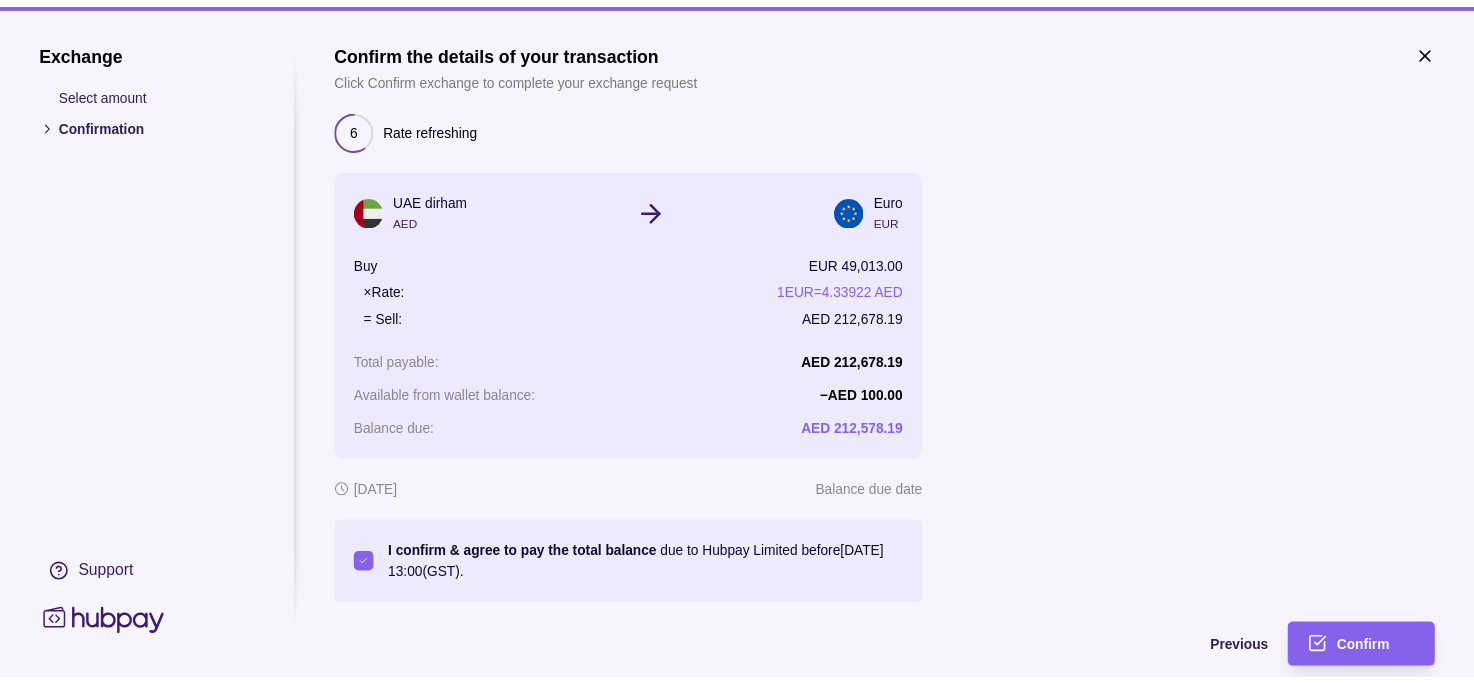 scroll, scrollTop: 72, scrollLeft: 0, axis: vertical 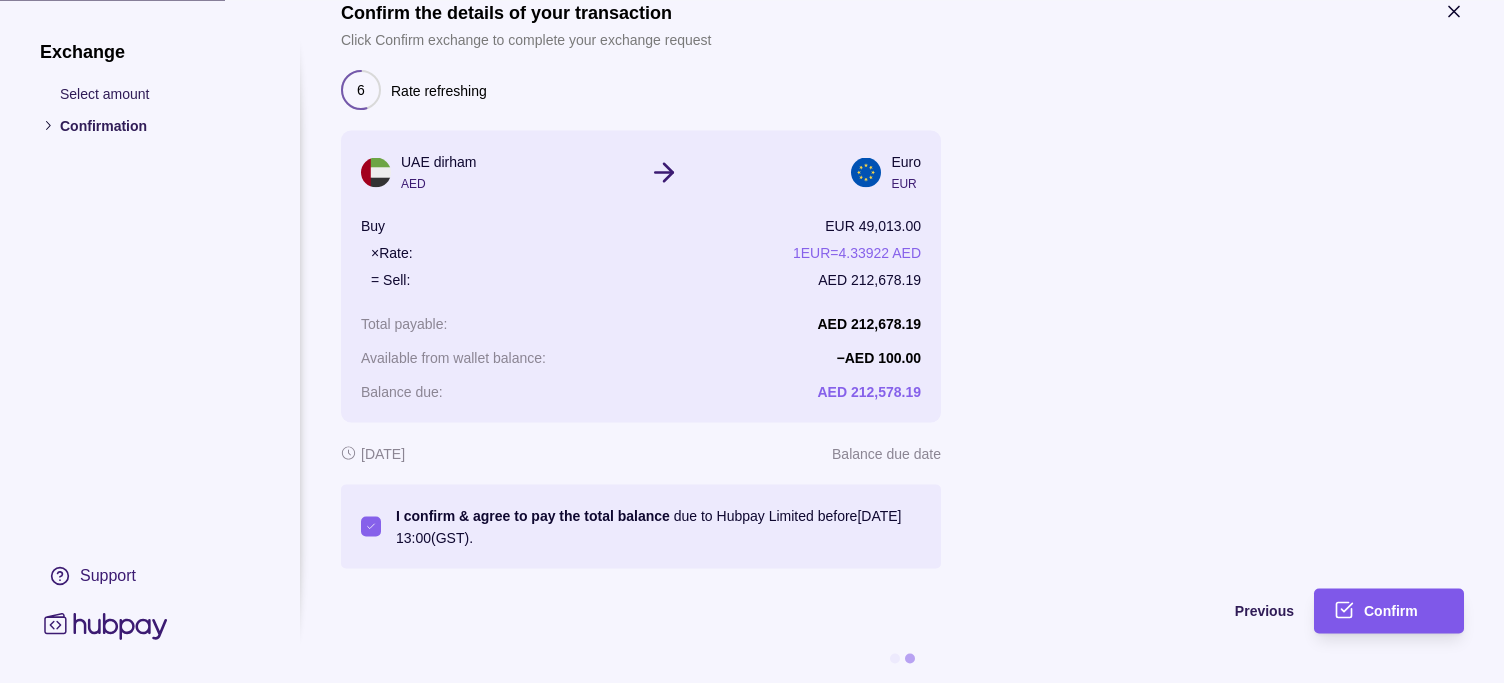 click on "Confirm" at bounding box center [1404, 611] 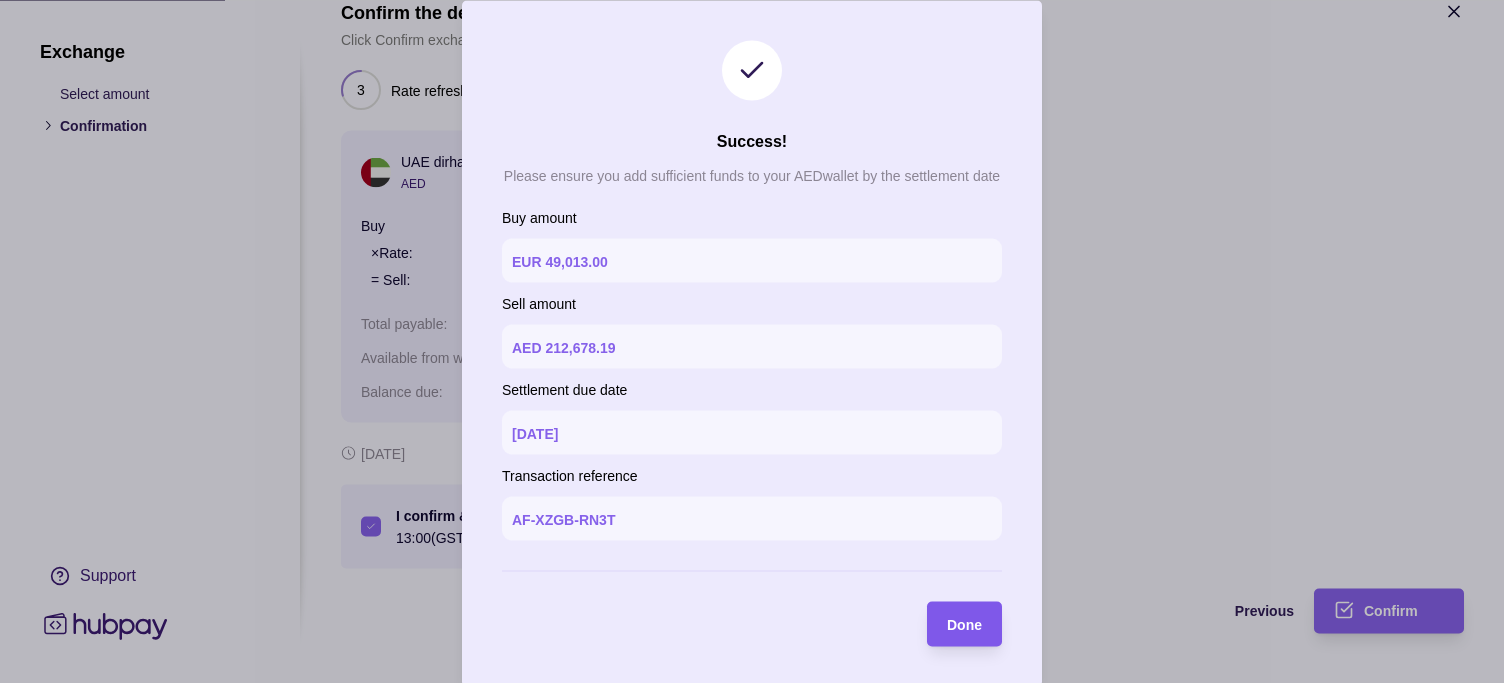 click on "Done" at bounding box center (964, 625) 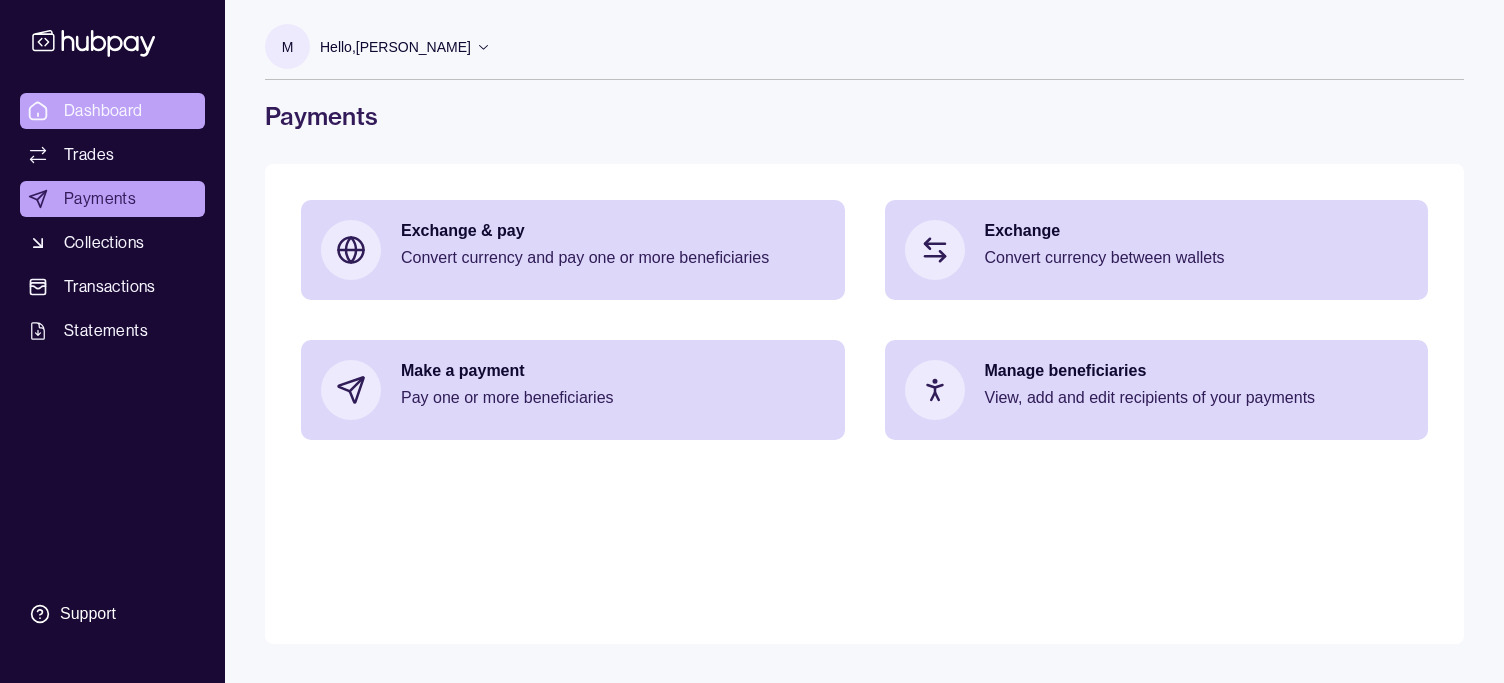 click on "Dashboard" at bounding box center (103, 111) 